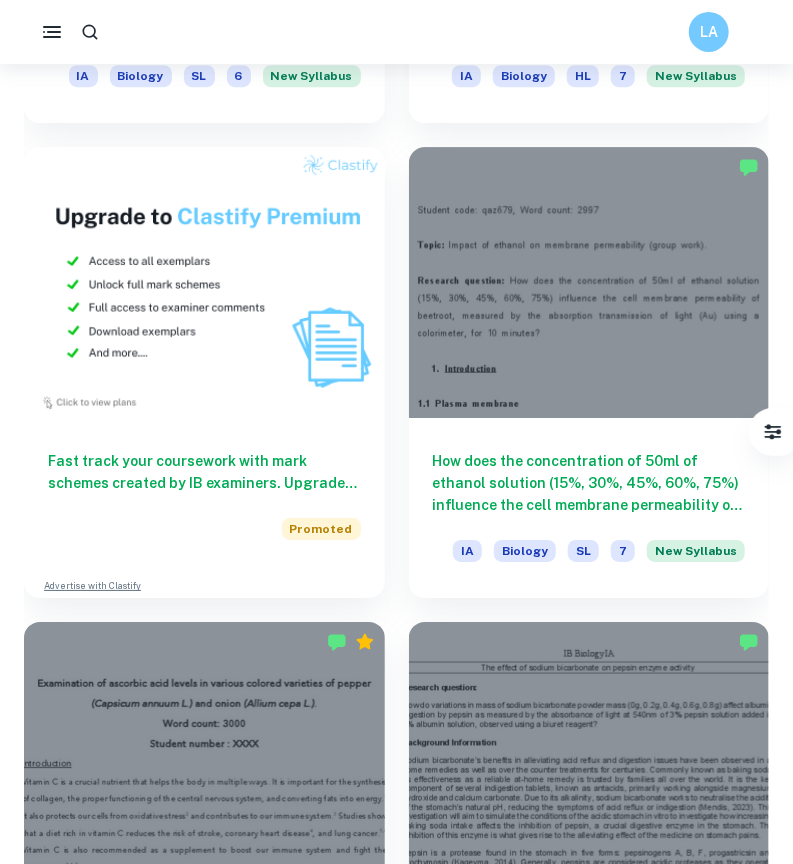 scroll, scrollTop: 1967, scrollLeft: 0, axis: vertical 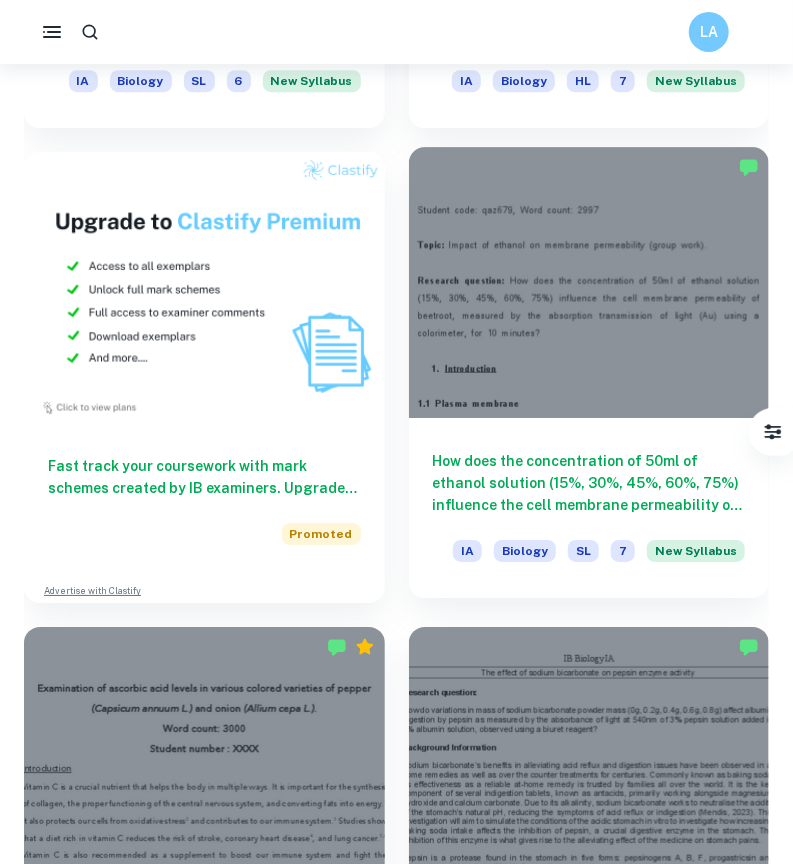 click at bounding box center (589, 282) 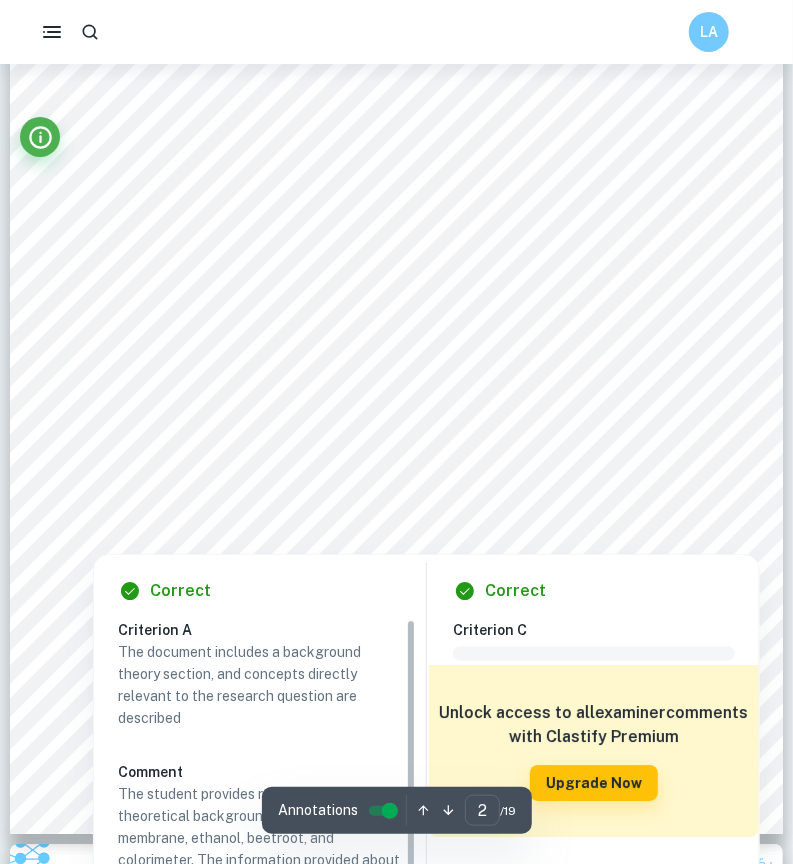 scroll, scrollTop: 1863, scrollLeft: 0, axis: vertical 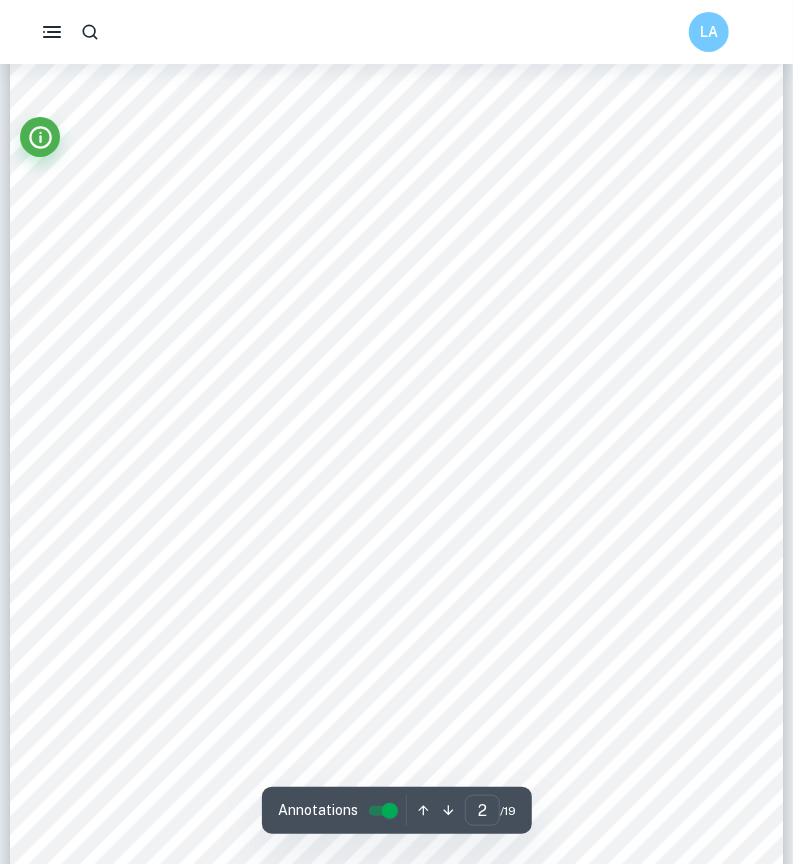 type on "1" 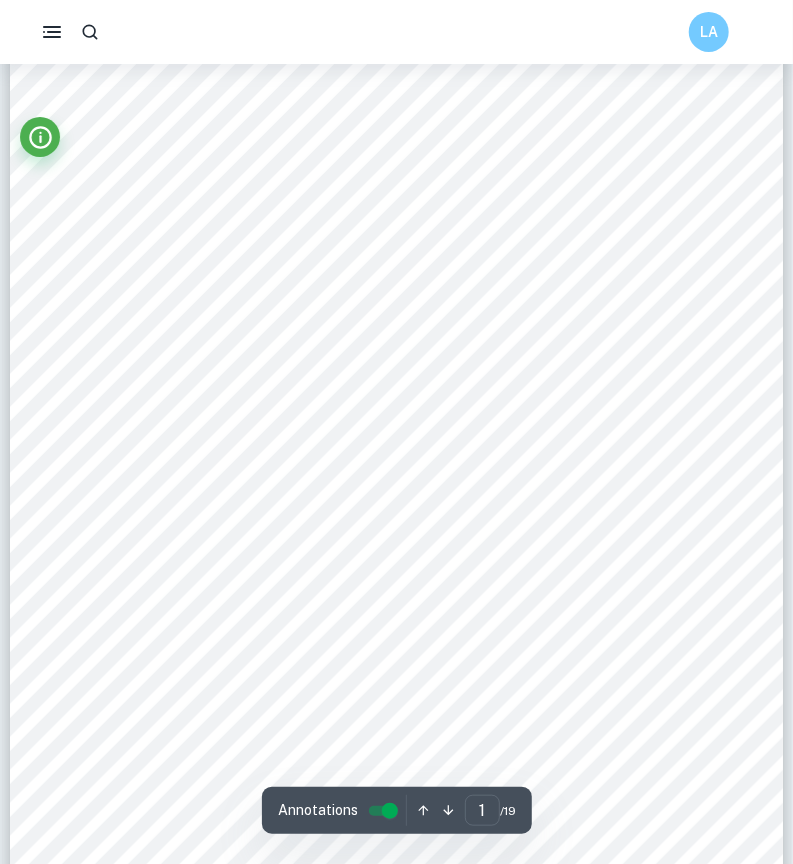 scroll, scrollTop: 192, scrollLeft: 0, axis: vertical 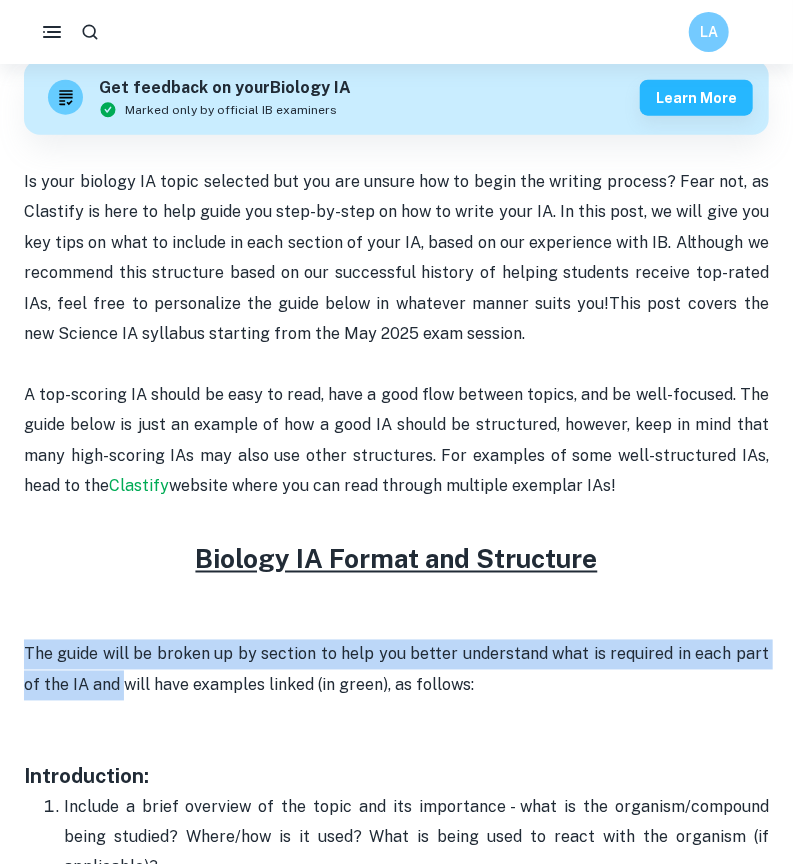 drag, startPoint x: 22, startPoint y: 647, endPoint x: 104, endPoint y: 679, distance: 88.02273 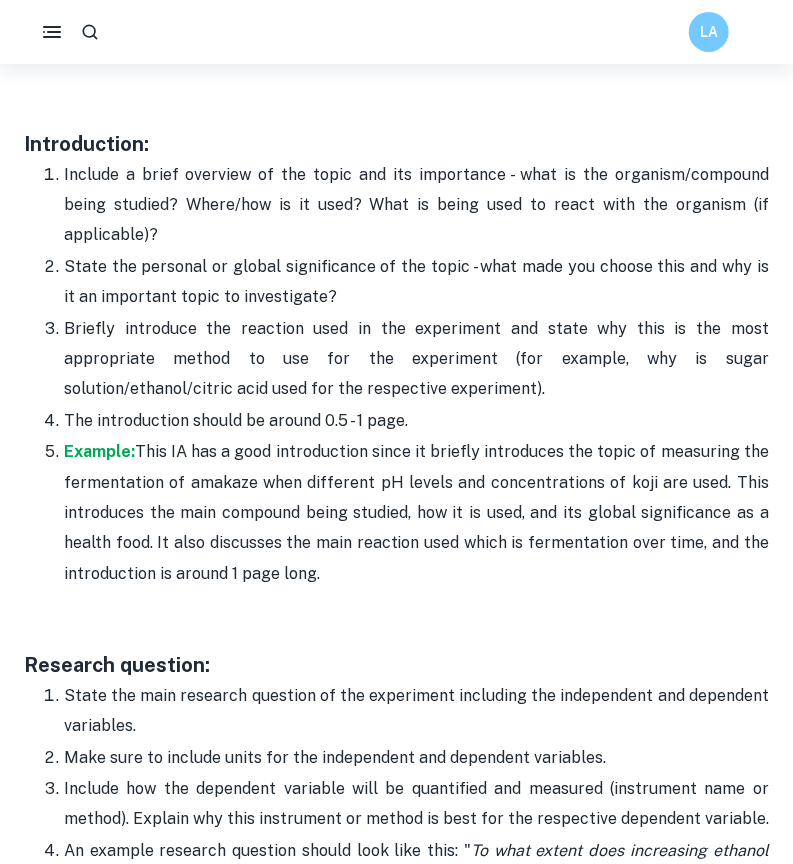 scroll, scrollTop: 1302, scrollLeft: 0, axis: vertical 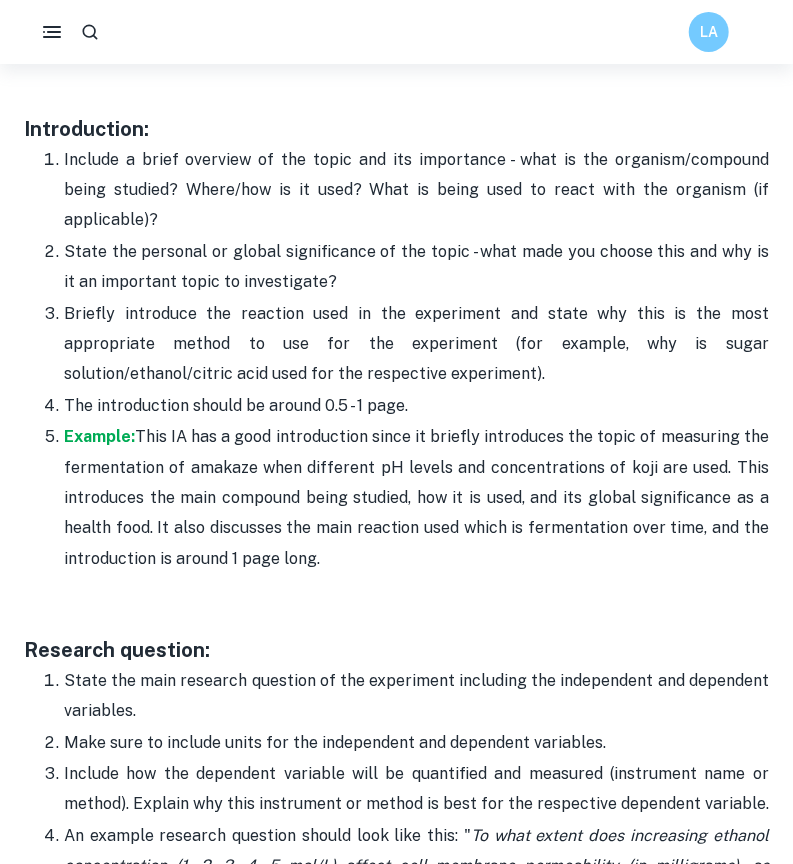 click on "Include a brief overview of the topic and its importance - what is the organism/compound being studied? Where/how is it used? What is being used to react with the organism (if applicable)?" at bounding box center (416, 190) 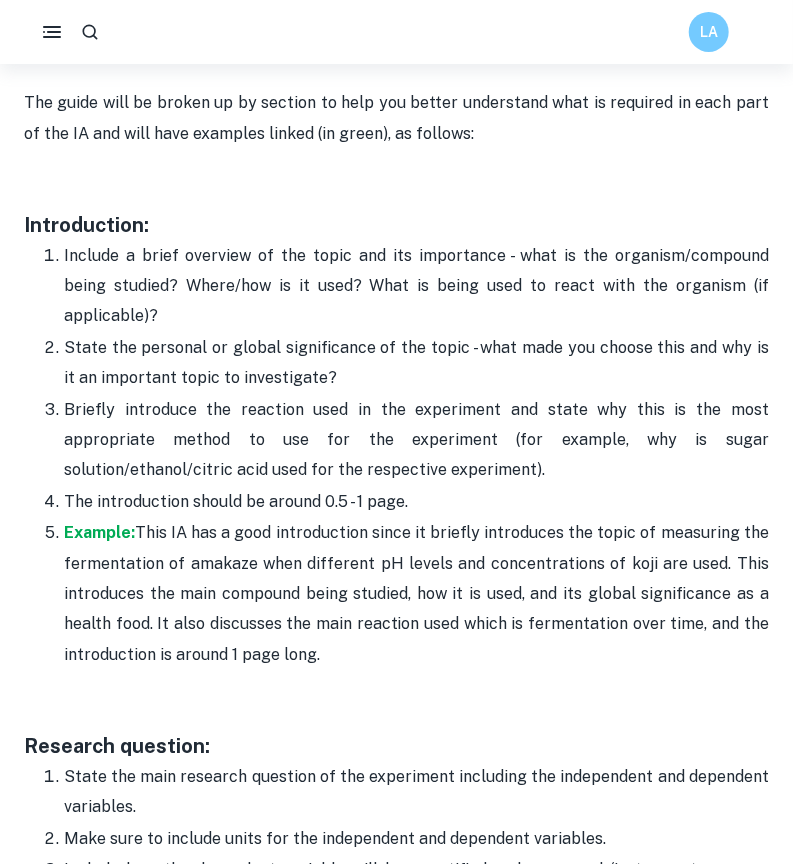 scroll, scrollTop: 1205, scrollLeft: 0, axis: vertical 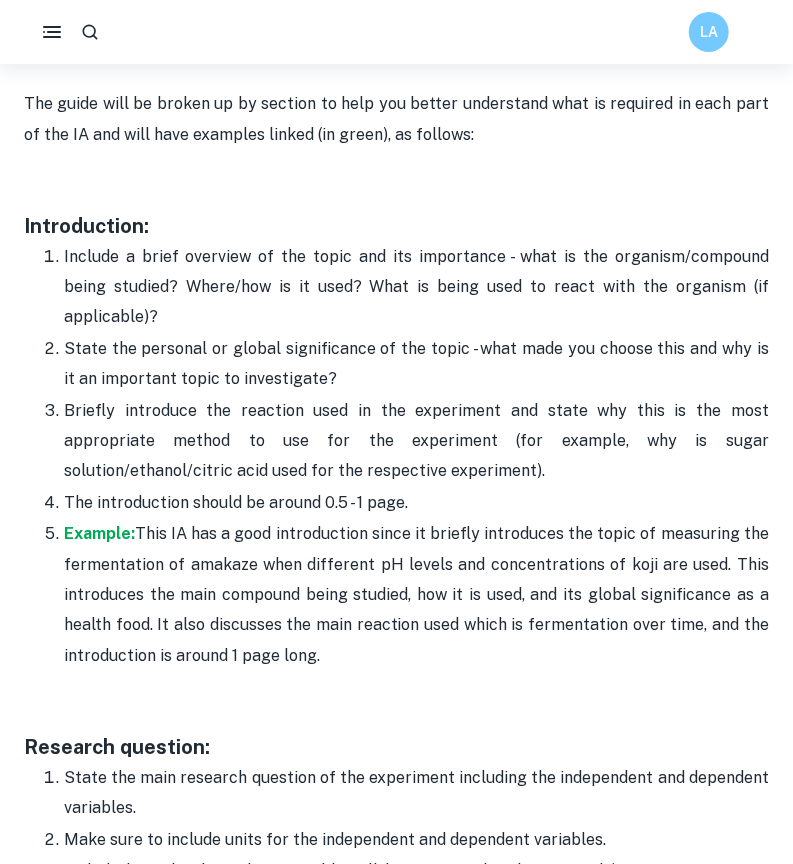 click on "Example:  This IA has a good introduction since it briefly introduces the topic of measuring the fermentation of amakaze when different pH levels and concentrations of koji are used. This introduces the main compound being studied, how it is used, and its global significance as a health food. It also discusses the main reaction used which is fermentation over time, and the introduction is around 1 page long." at bounding box center [416, 595] 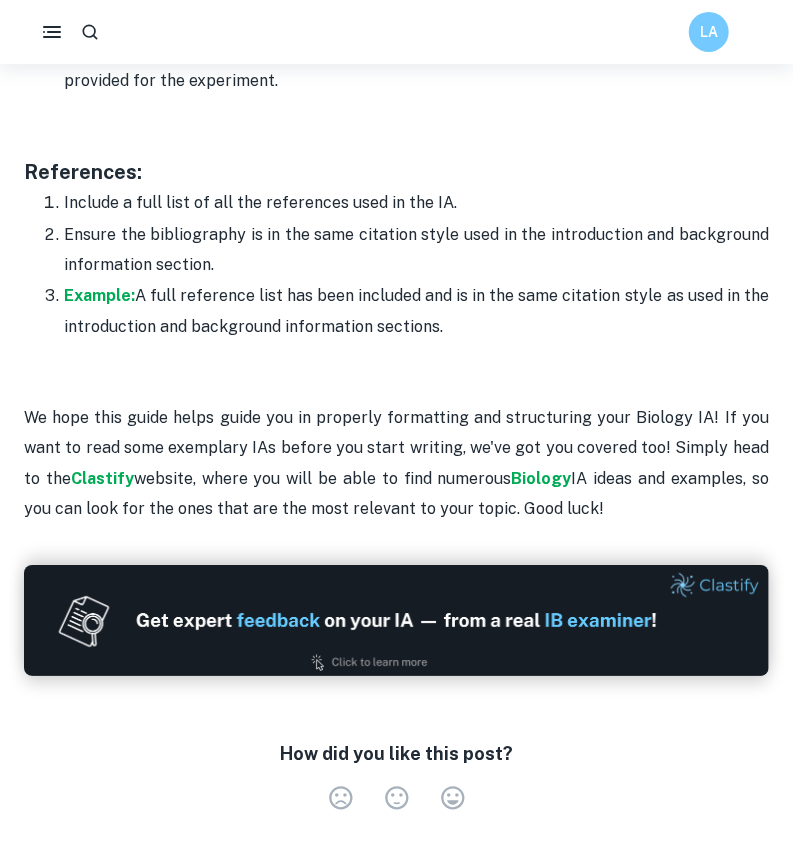 scroll, scrollTop: 6709, scrollLeft: 0, axis: vertical 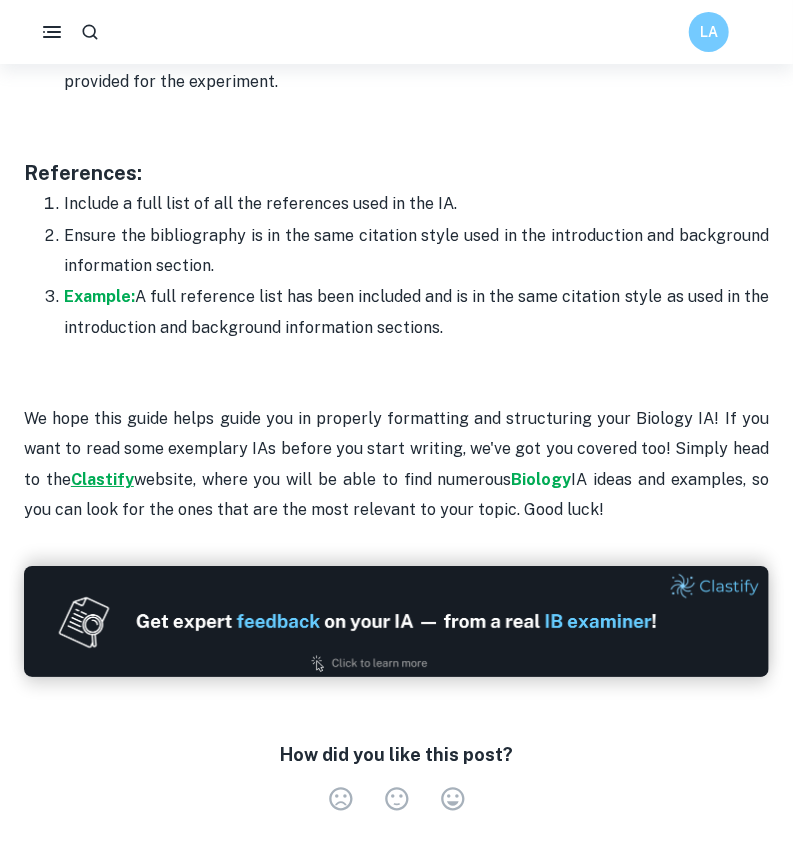 click on "Clastify" at bounding box center (102, 479) 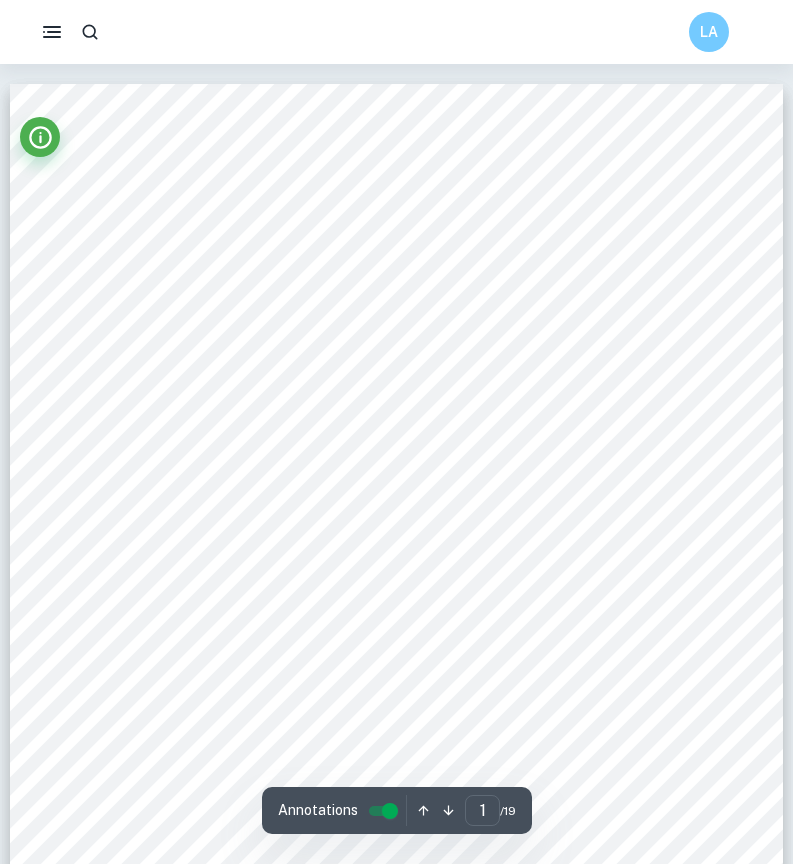 scroll, scrollTop: 47, scrollLeft: 0, axis: vertical 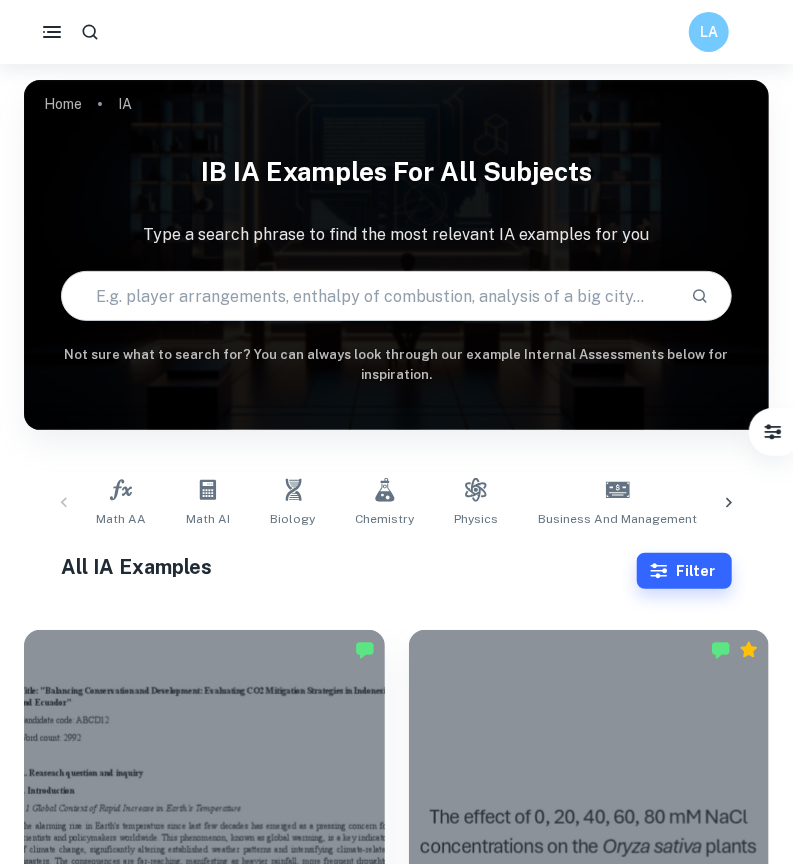 checkbox on "true" 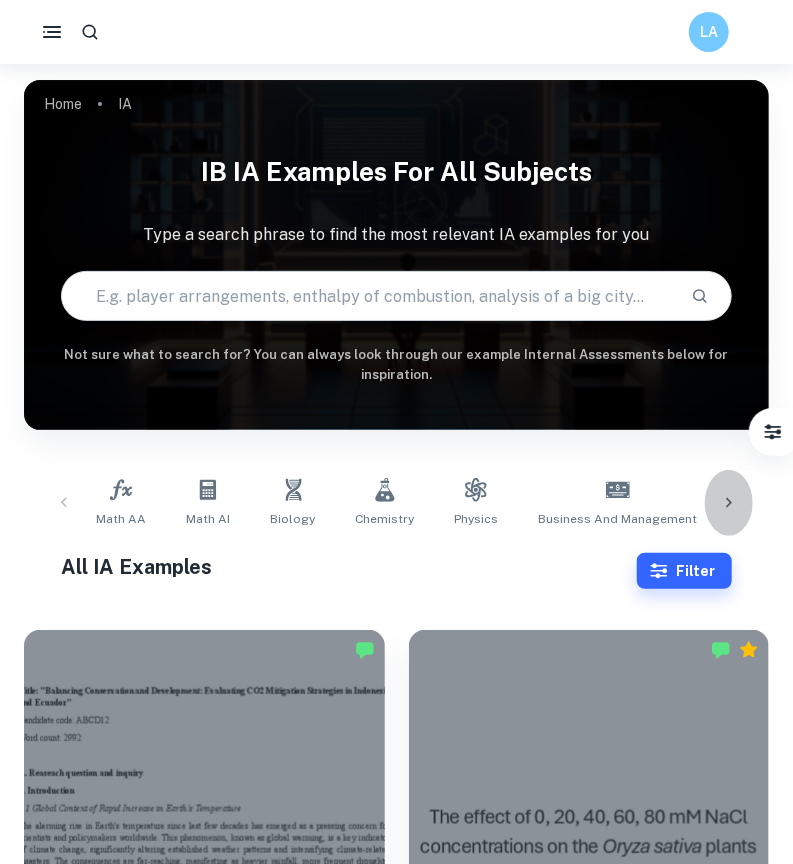 click 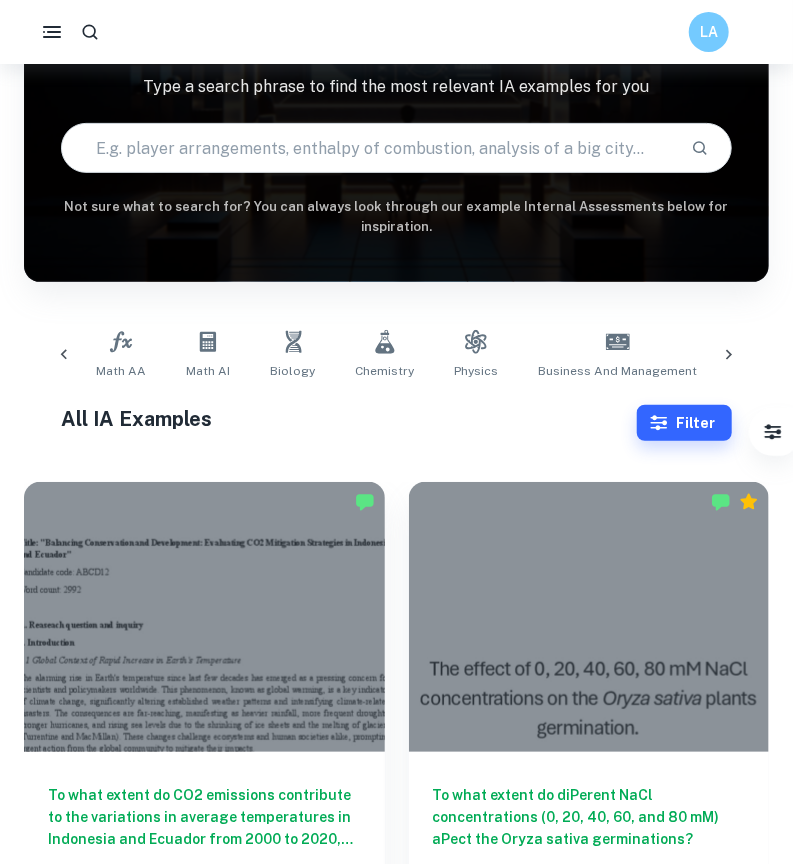 scroll, scrollTop: 0, scrollLeft: 557, axis: horizontal 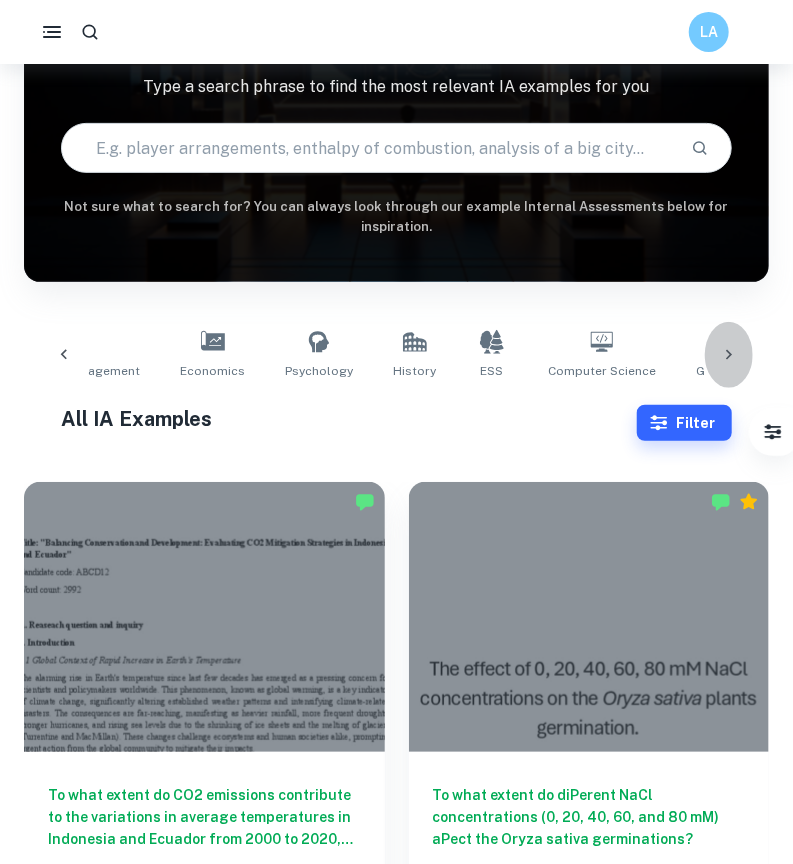 click 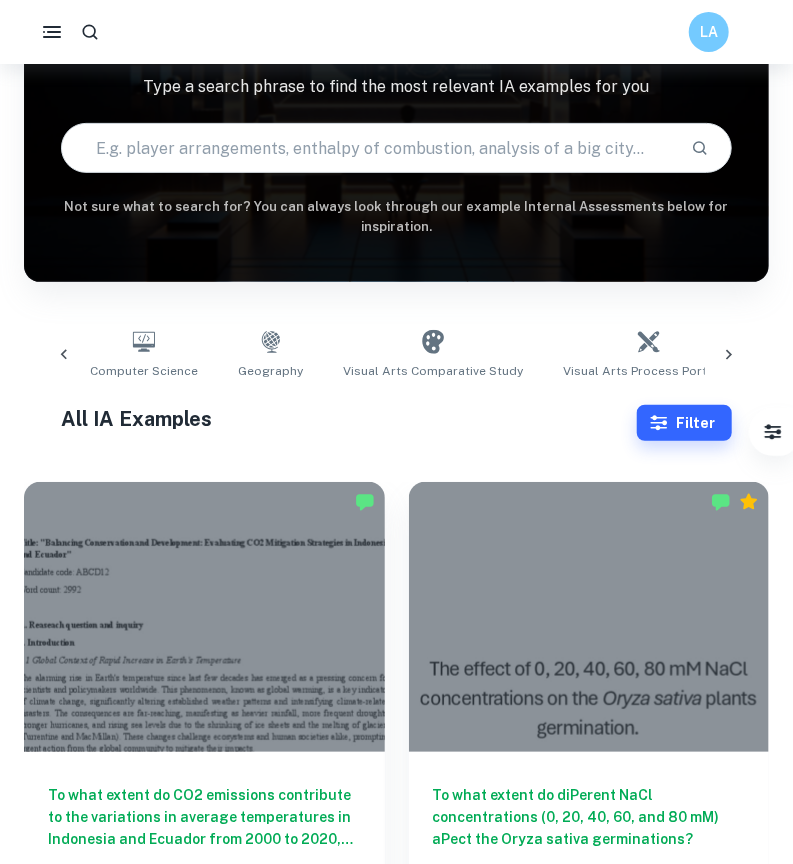 scroll, scrollTop: 0, scrollLeft: 1114, axis: horizontal 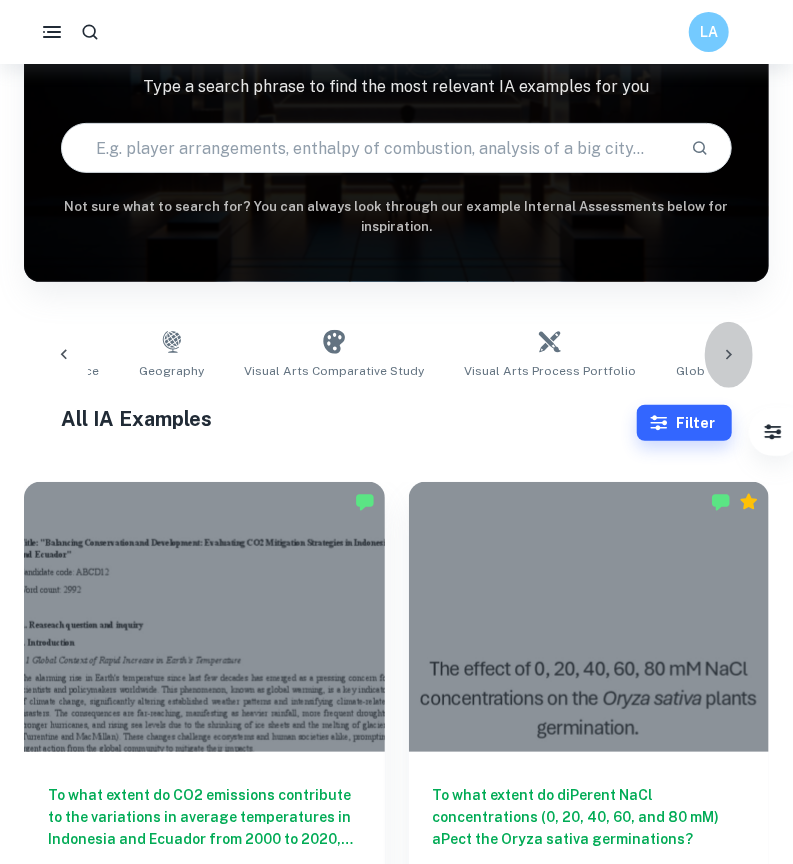 click 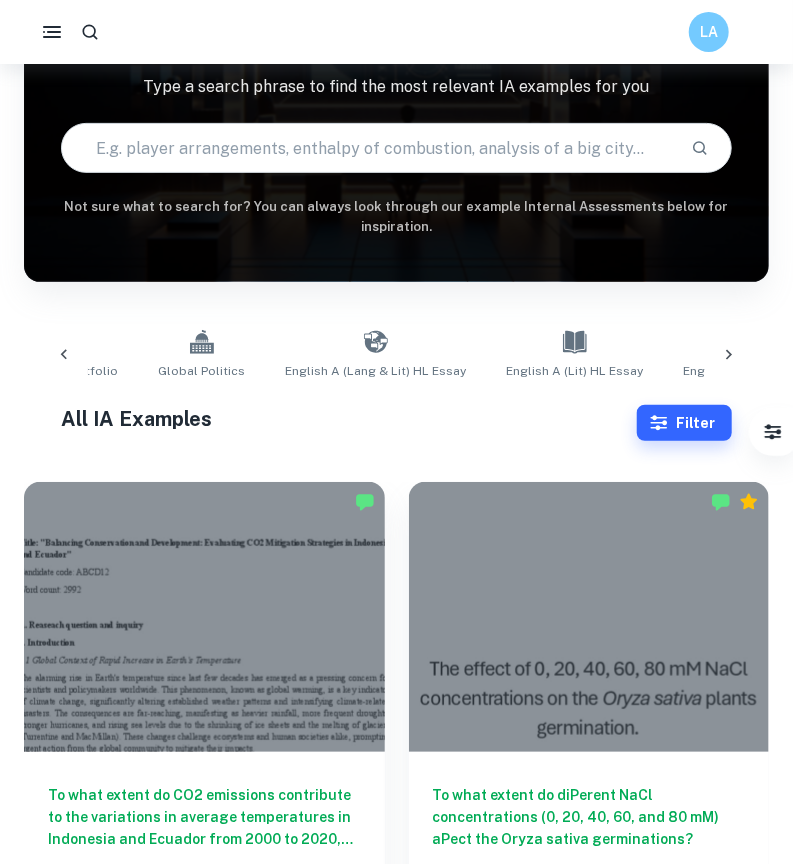 scroll, scrollTop: 0, scrollLeft: 1671, axis: horizontal 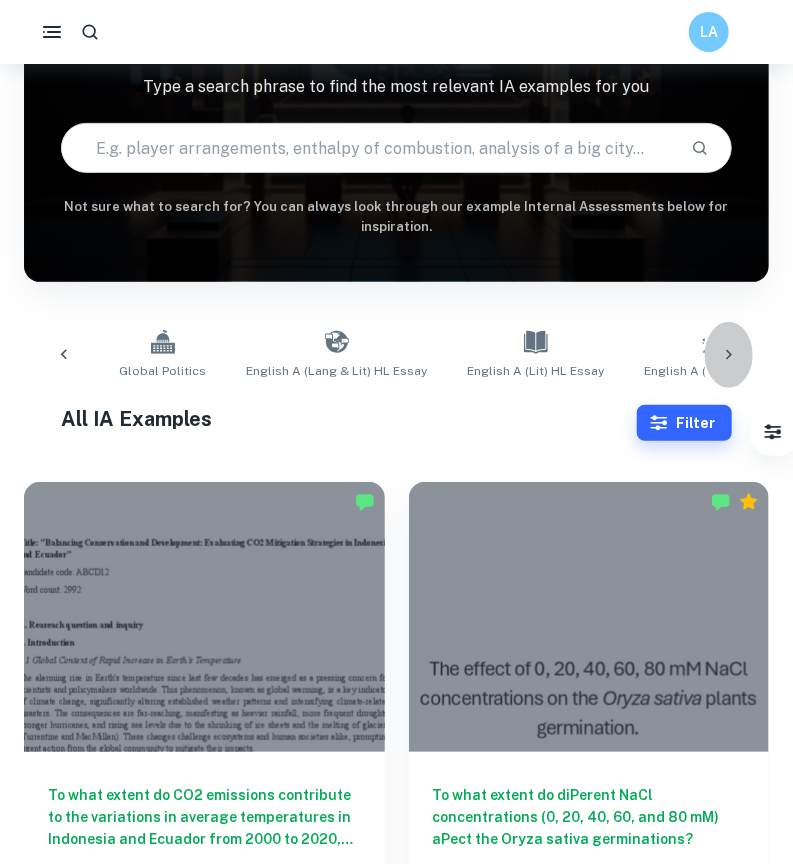 click 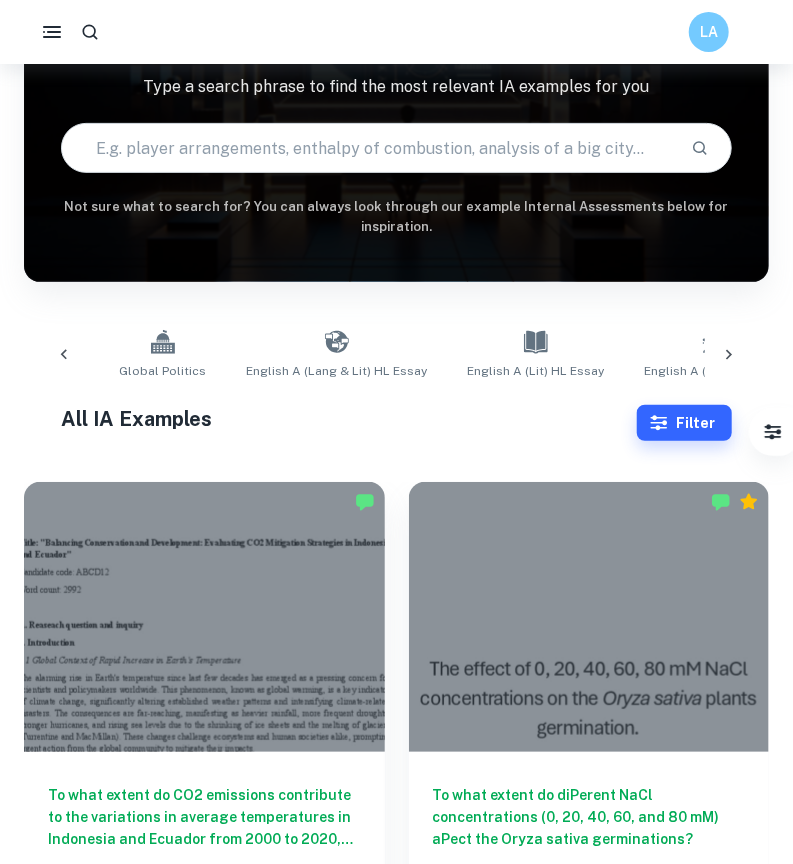 scroll, scrollTop: 0, scrollLeft: 2075, axis: horizontal 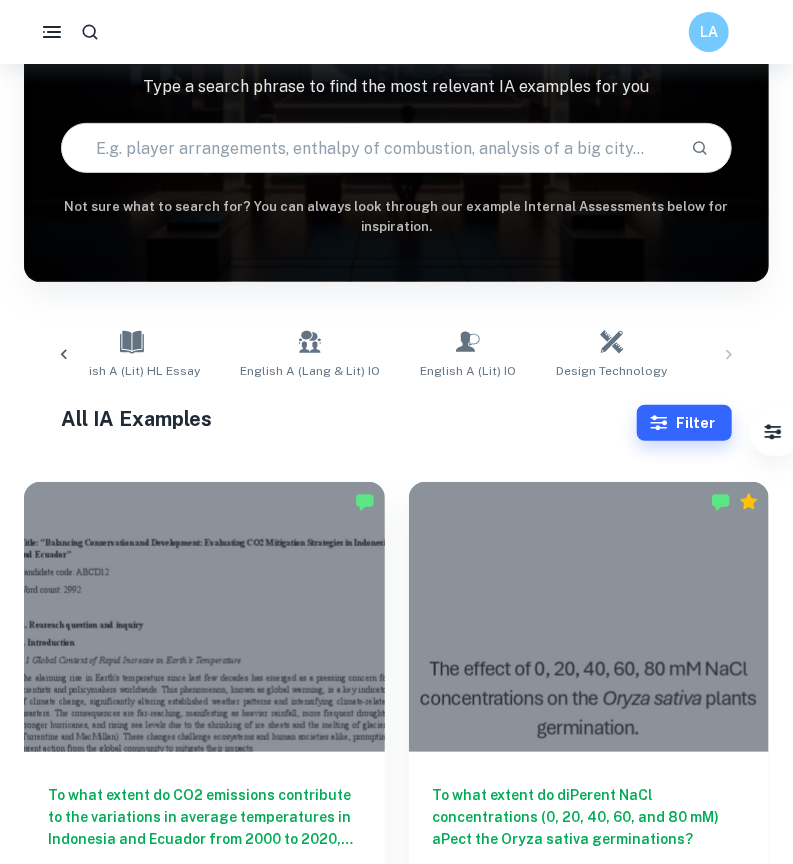 click on "Math AA Math AI Biology Chemistry Physics Business and Management Economics Psychology History ESS Computer Science Geography Visual Arts Comparative Study Visual Arts Process Portfolio Global Politics English A (Lang & Lit) HL Essay English A (Lit) HL Essay English A (Lang & Lit) IO English A (Lit) IO Design Technology Sports Science" at bounding box center (396, 355) 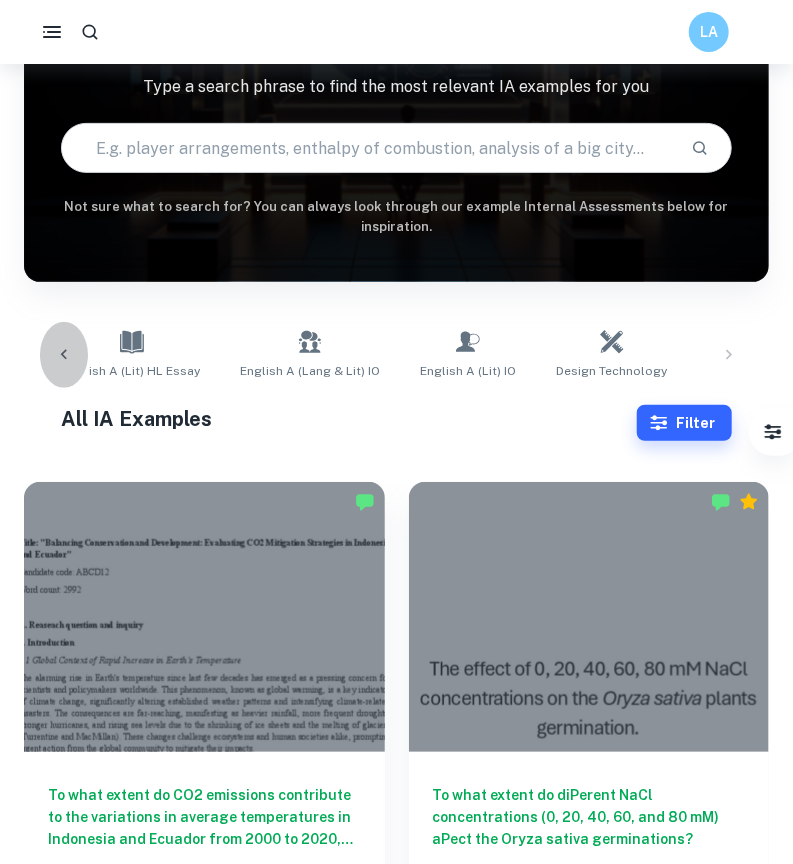 click 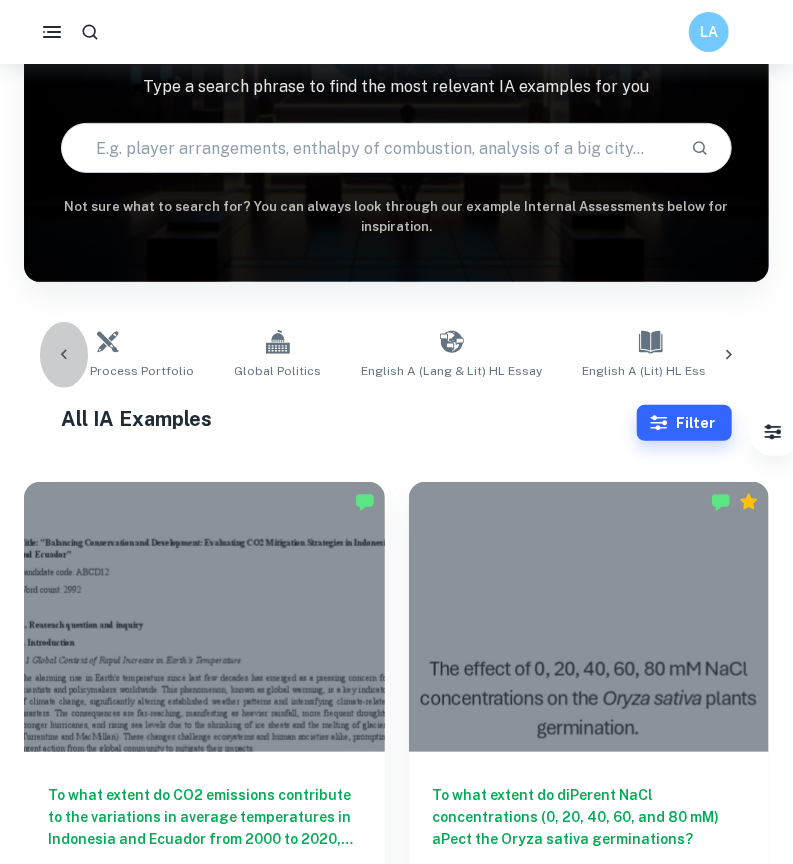 click 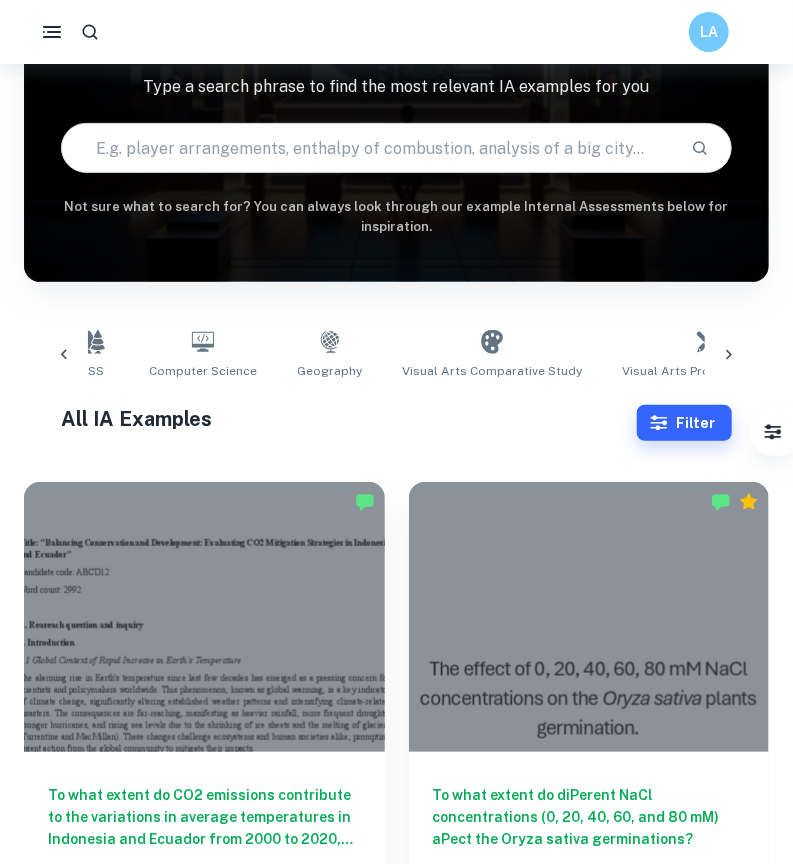 click 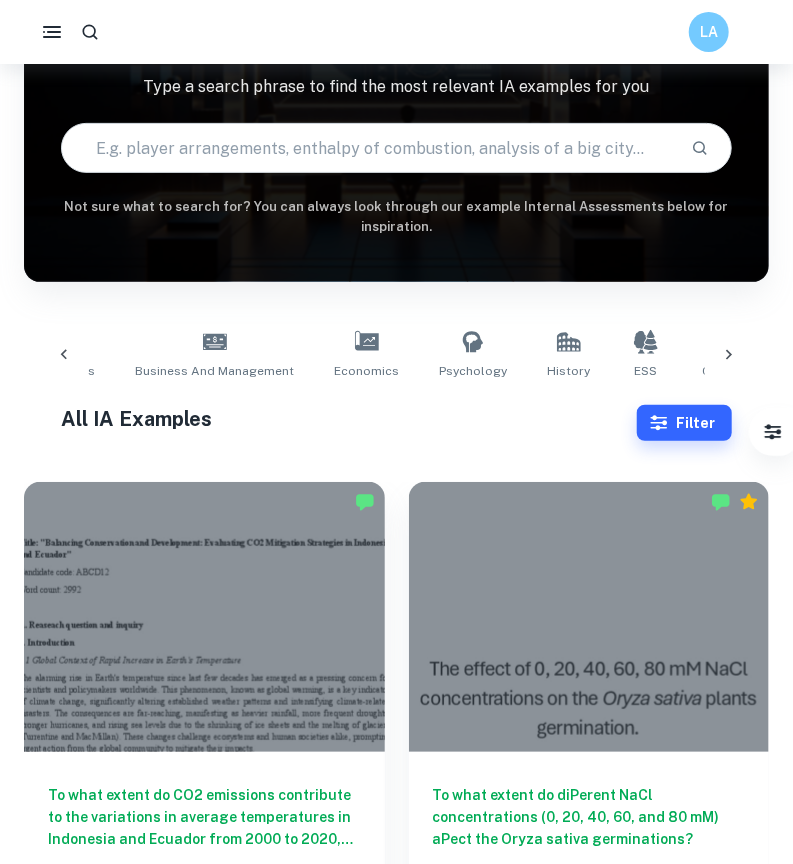 click 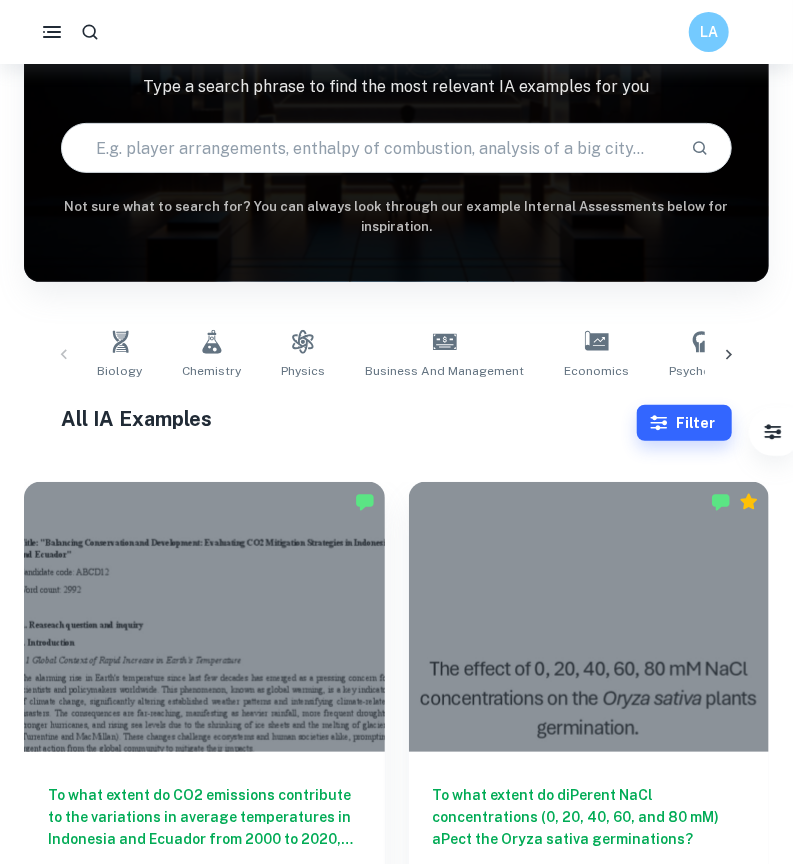 scroll, scrollTop: 0, scrollLeft: 0, axis: both 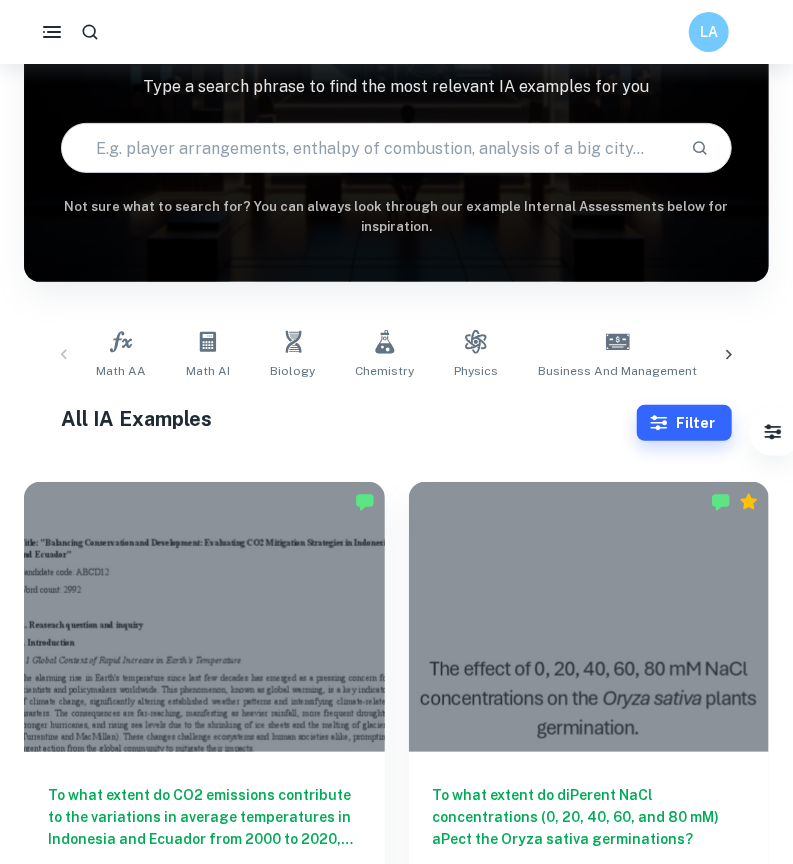 click on "Math AA Math AI Biology Chemistry Physics Business and Management Economics Psychology History ESS Computer Science Geography Visual Arts Comparative Study Visual Arts Process Portfolio Global Politics English A (Lang & Lit) HL Essay English A (Lit) HL Essay English A (Lang & Lit) IO English A (Lit) IO Design Technology Sports Science" at bounding box center (396, 355) 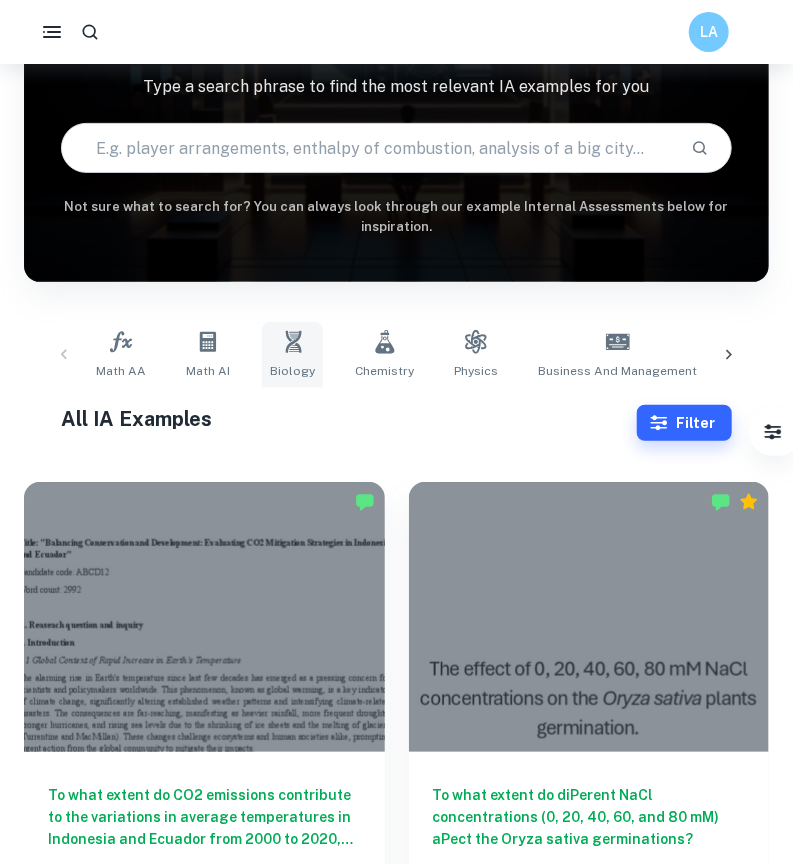 click 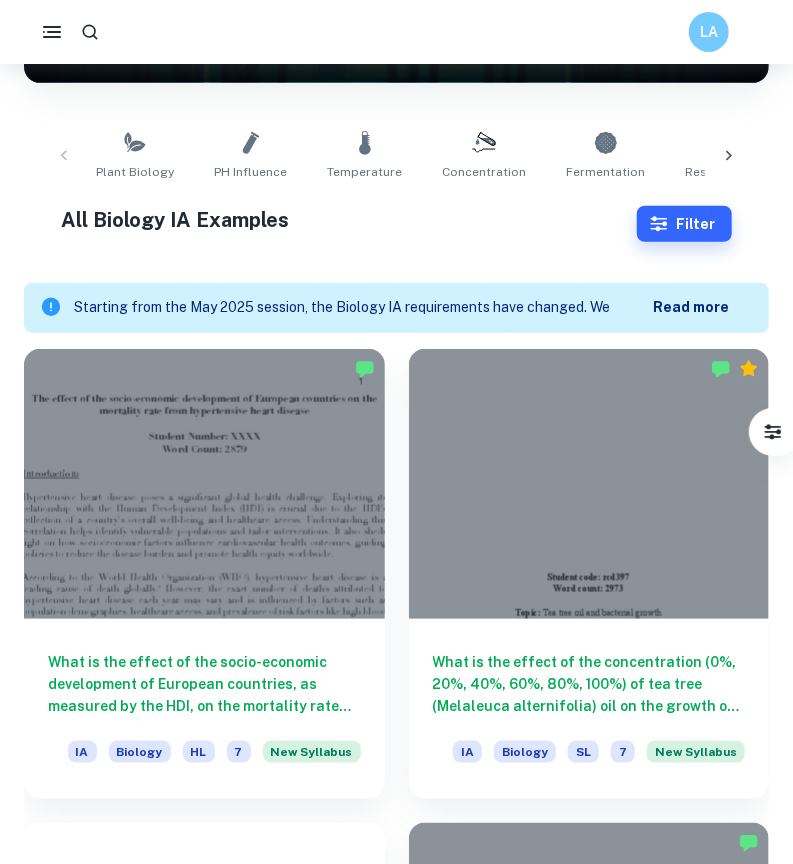 scroll, scrollTop: 422, scrollLeft: 0, axis: vertical 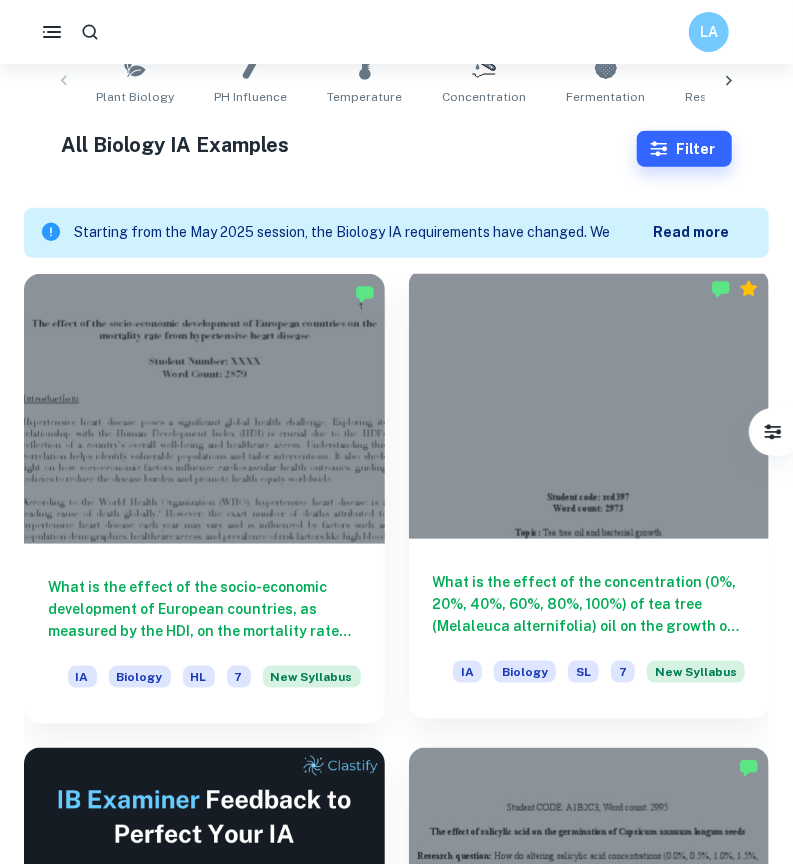 click at bounding box center (589, 404) 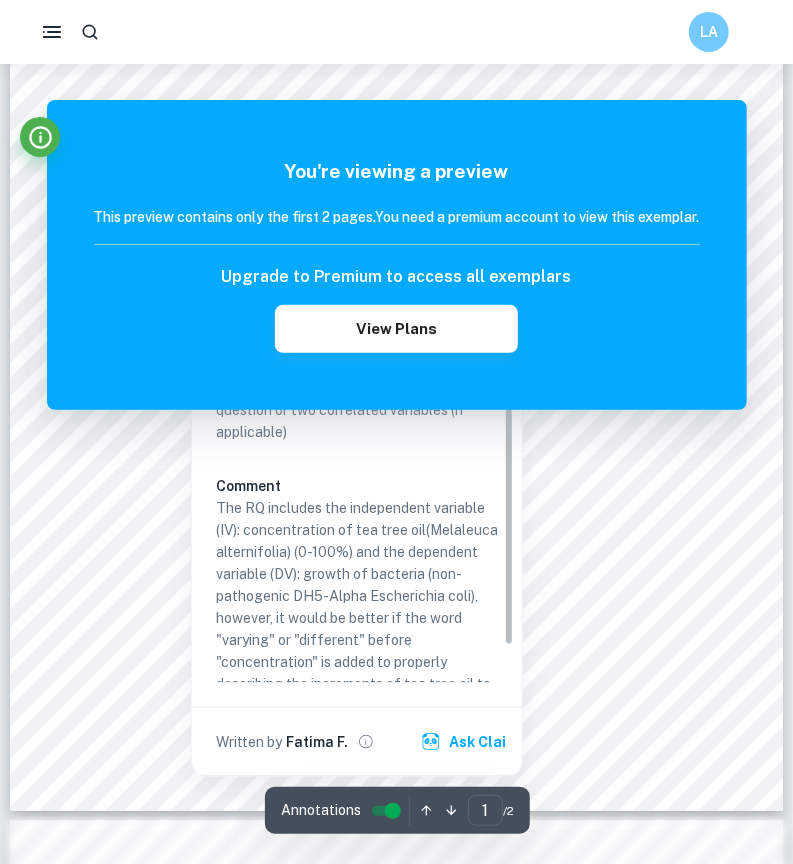 scroll, scrollTop: 387, scrollLeft: 0, axis: vertical 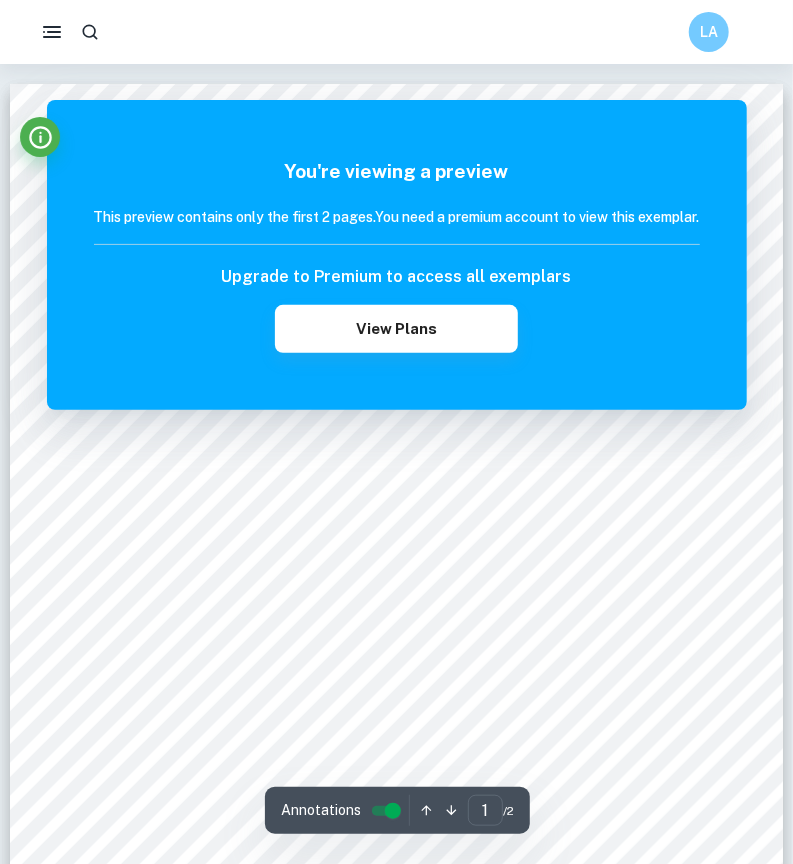 click on "LA" at bounding box center [396, 32] 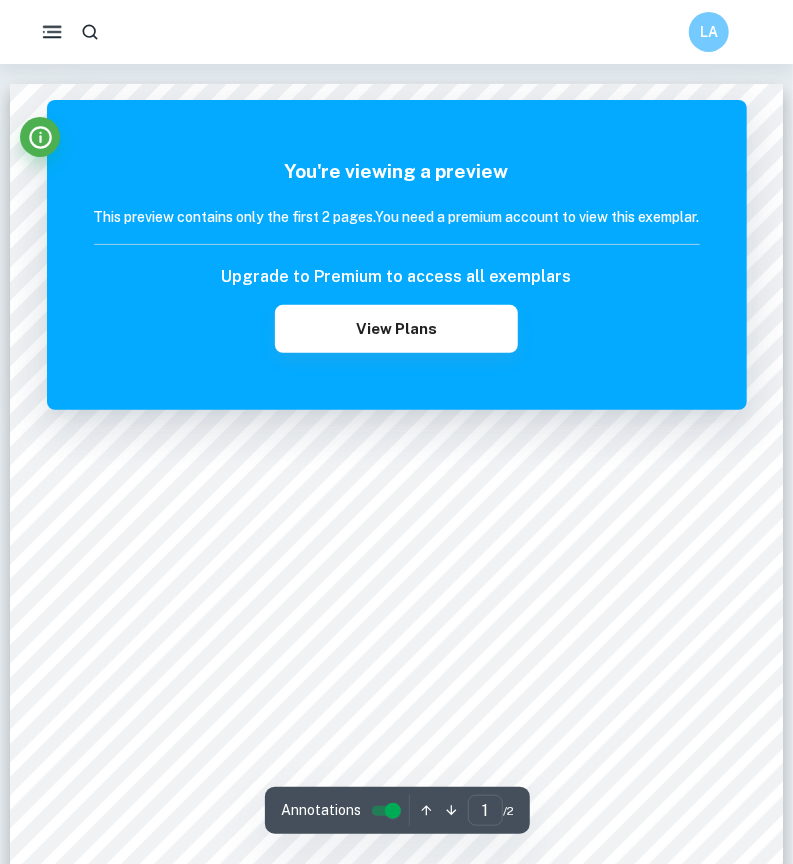 click 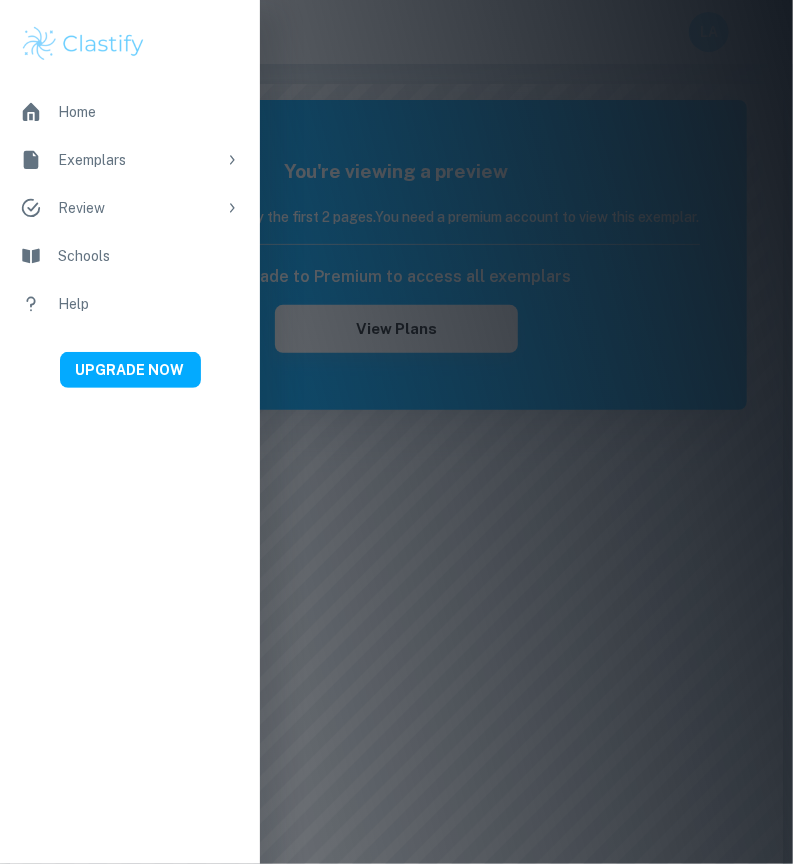 click at bounding box center [396, 432] 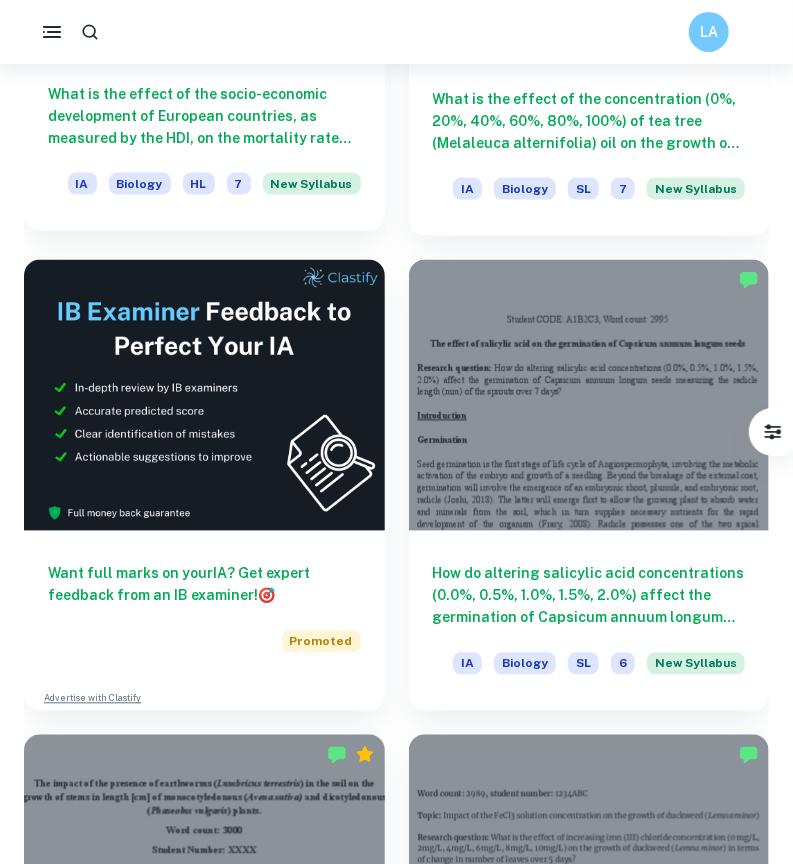 scroll, scrollTop: 975, scrollLeft: 0, axis: vertical 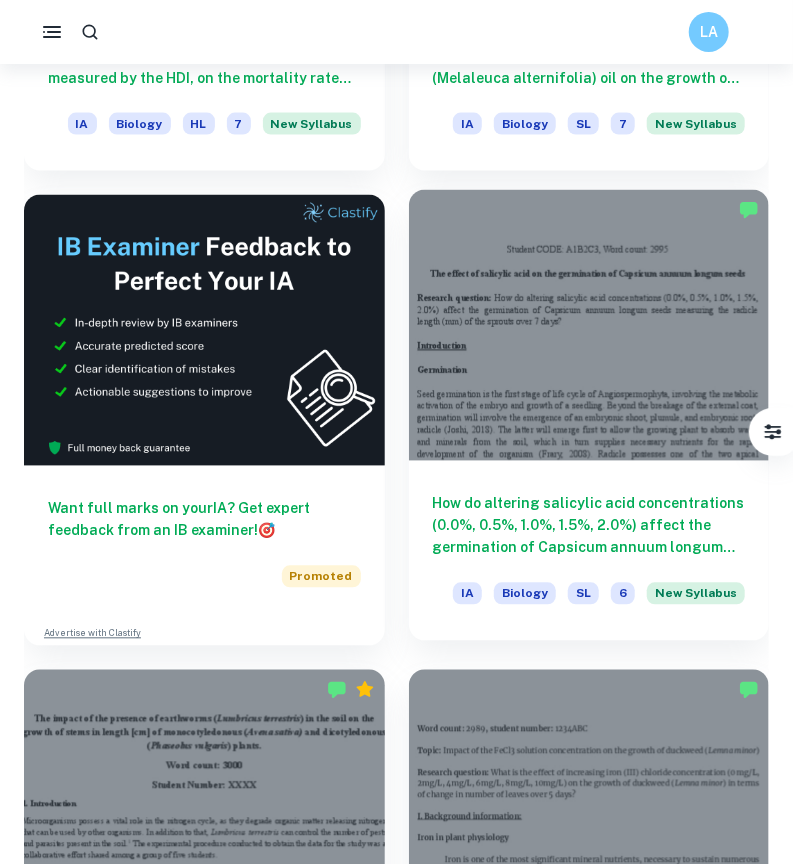 click at bounding box center [589, 325] 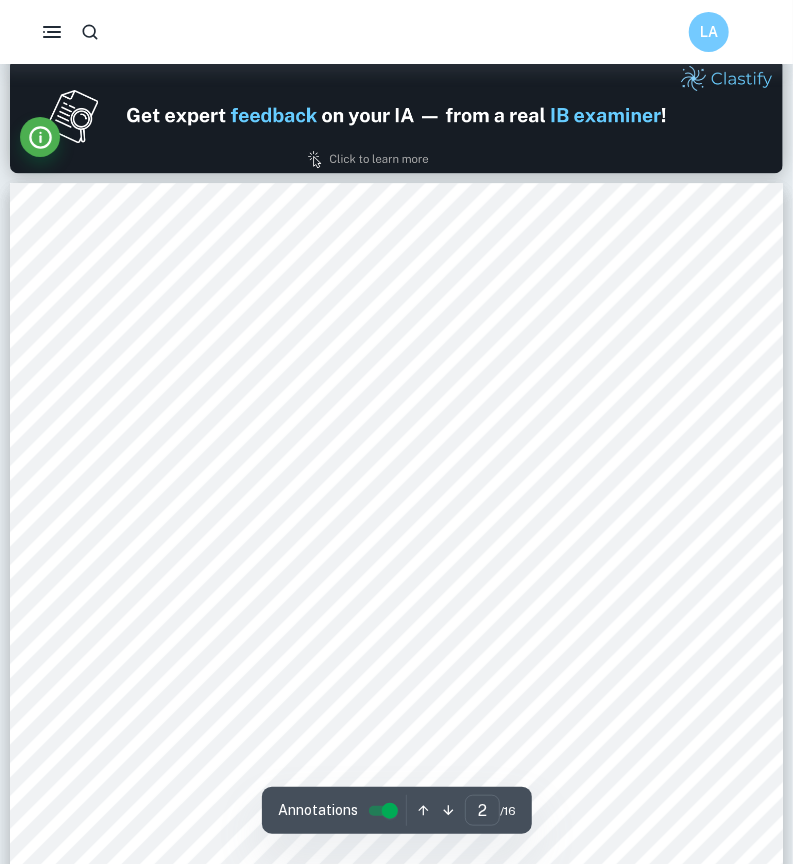 scroll, scrollTop: 880, scrollLeft: 0, axis: vertical 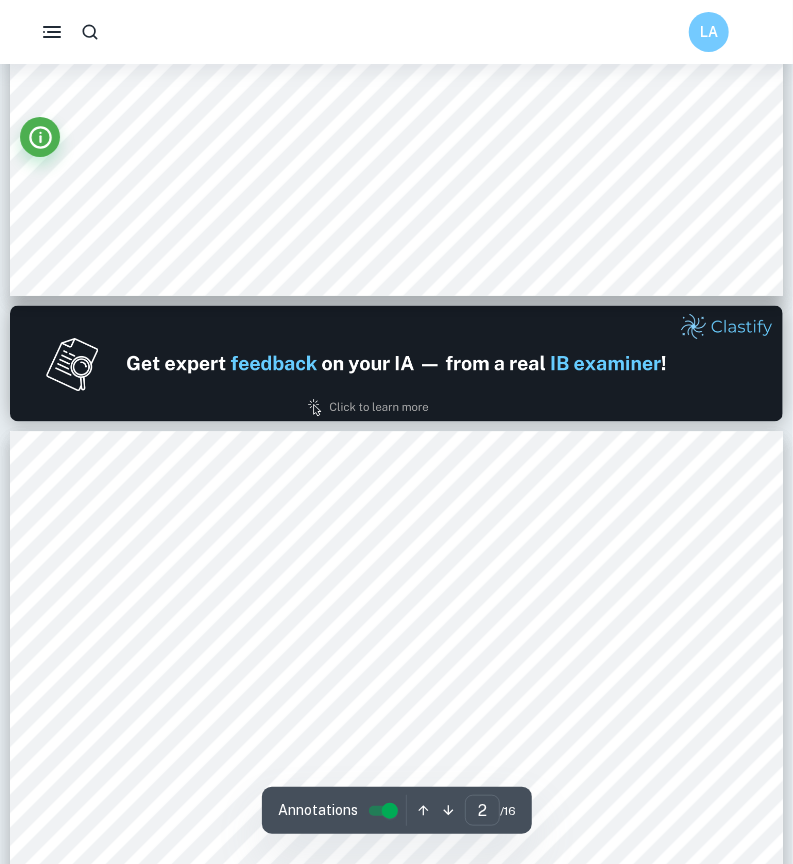 type on "1" 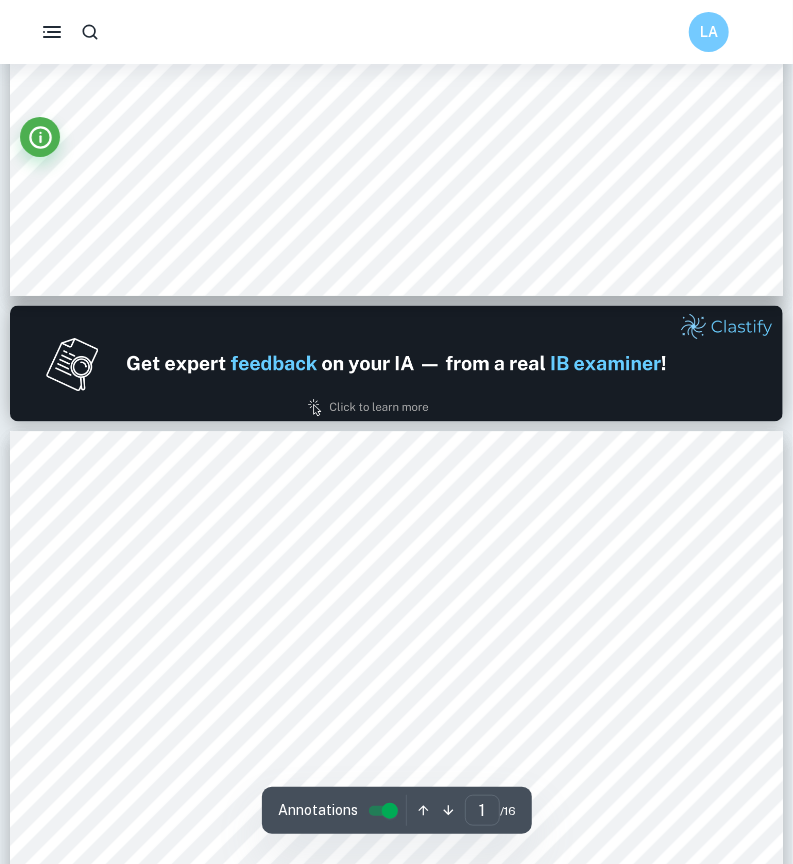 scroll, scrollTop: 0, scrollLeft: 0, axis: both 